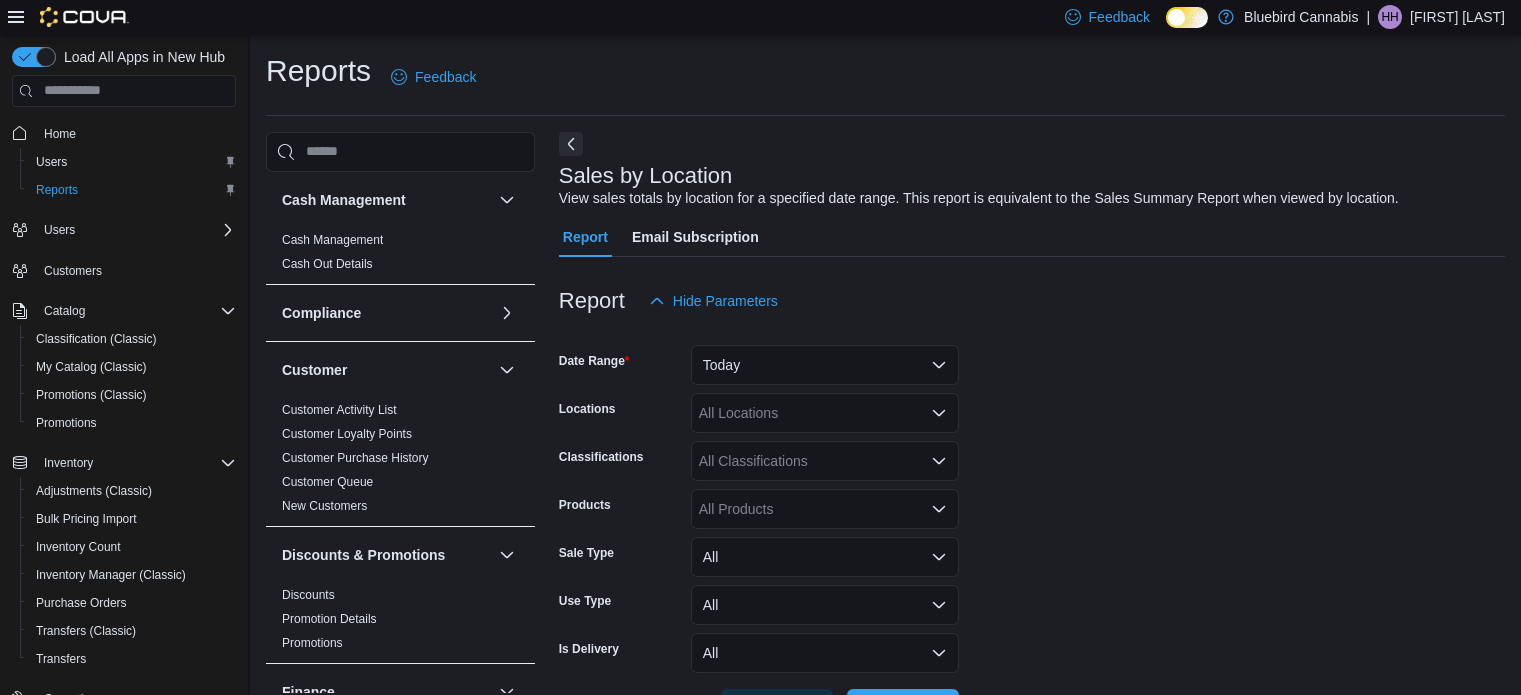 scroll, scrollTop: 46, scrollLeft: 0, axis: vertical 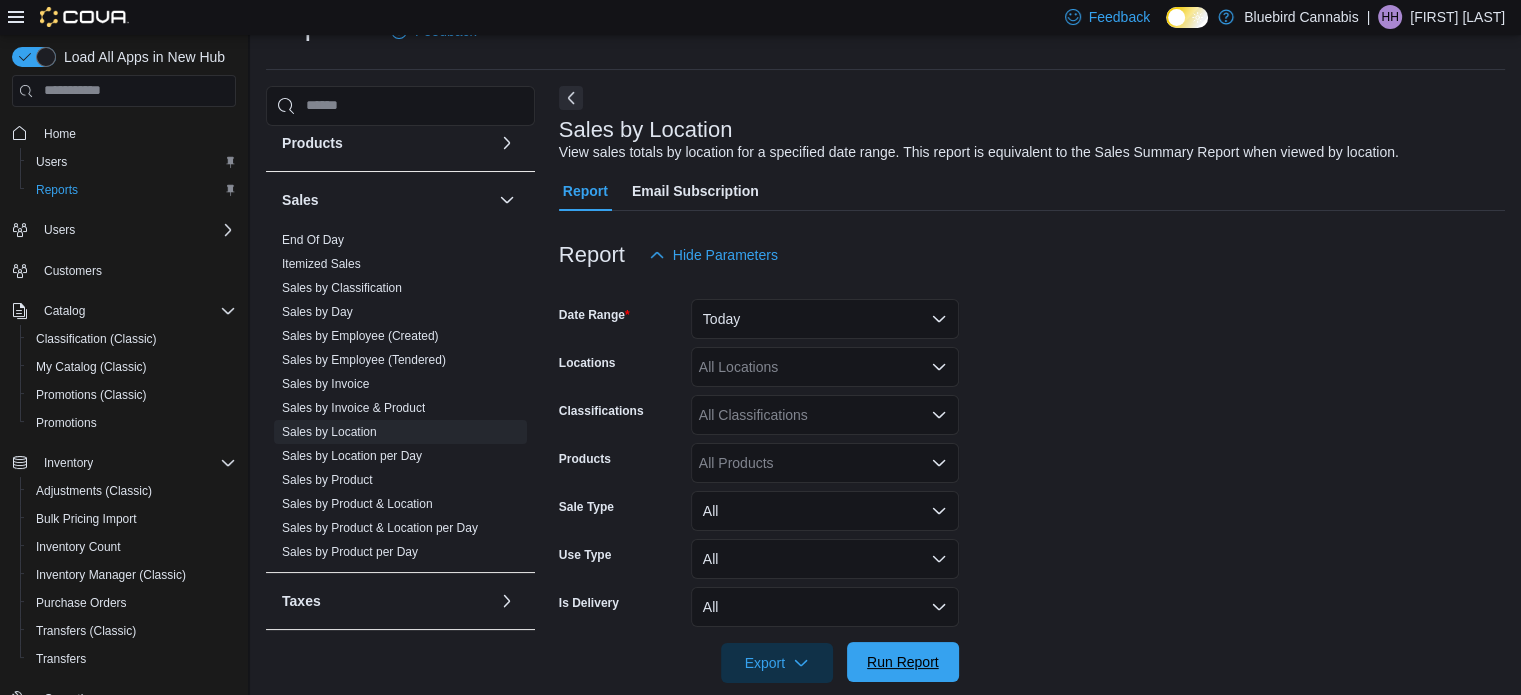 click on "Run Report" at bounding box center [903, 662] 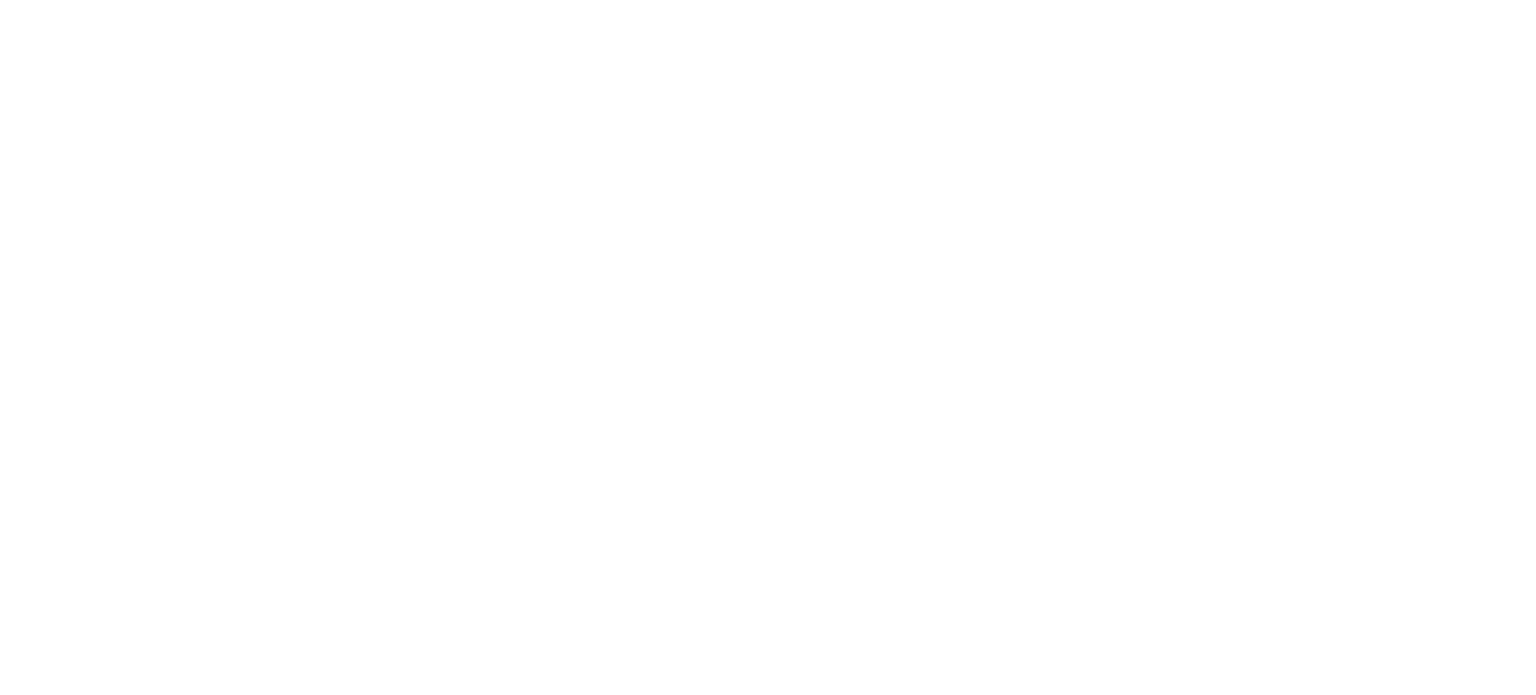 scroll, scrollTop: 0, scrollLeft: 0, axis: both 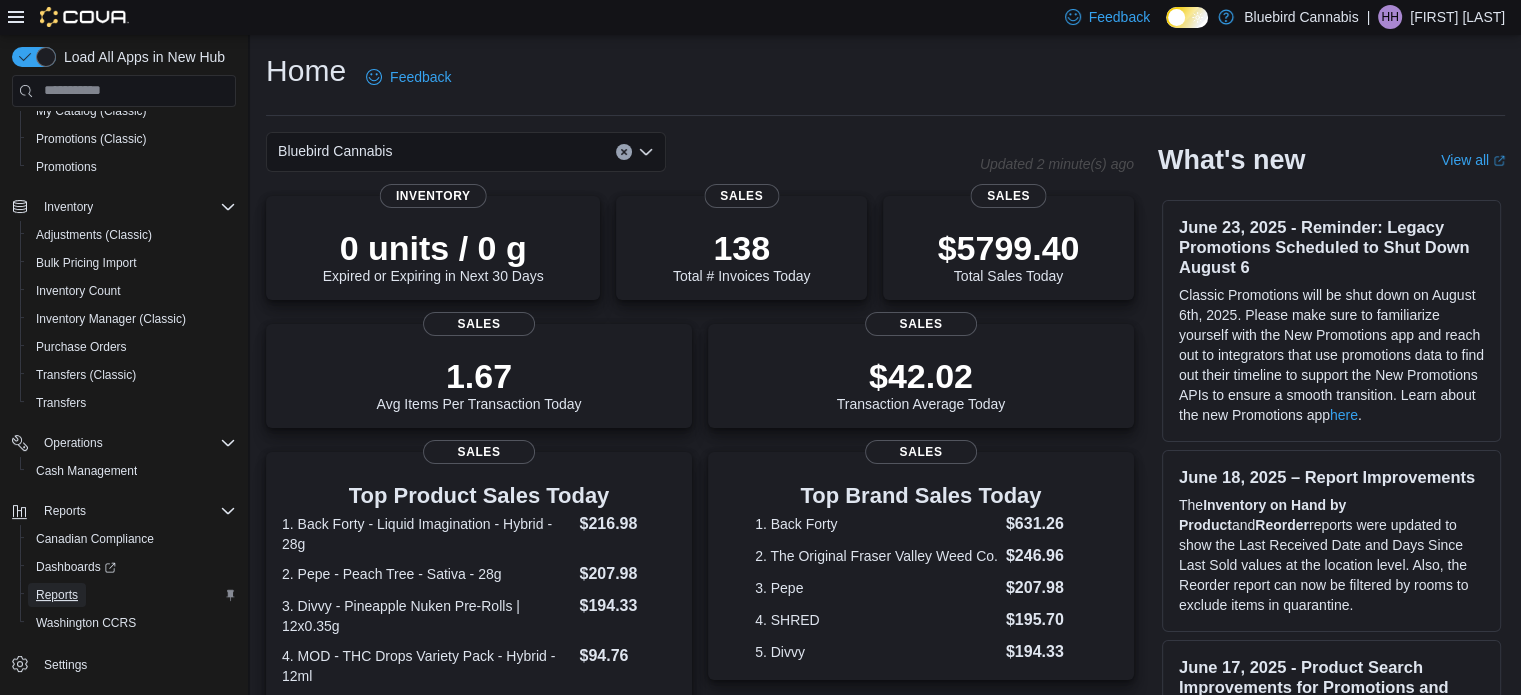 click on "Reports" at bounding box center [57, 595] 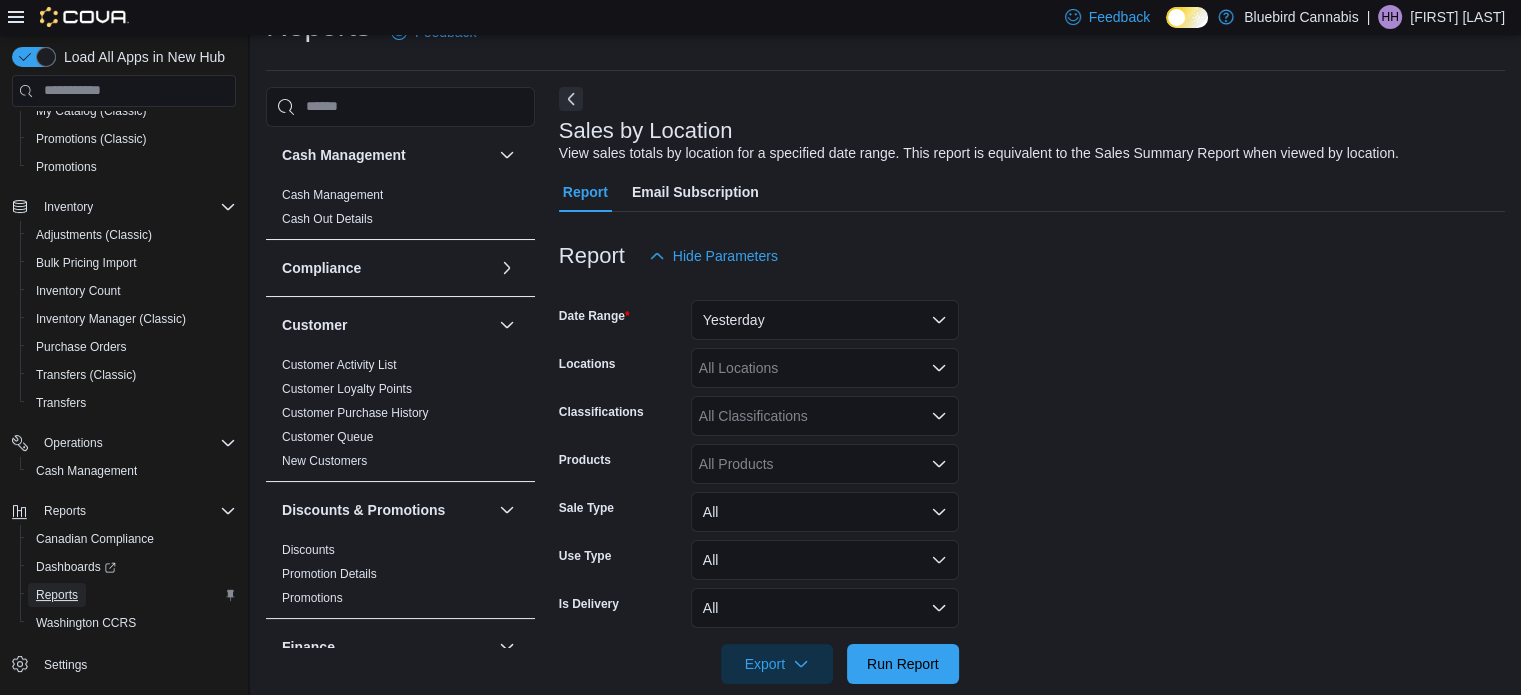 scroll, scrollTop: 46, scrollLeft: 0, axis: vertical 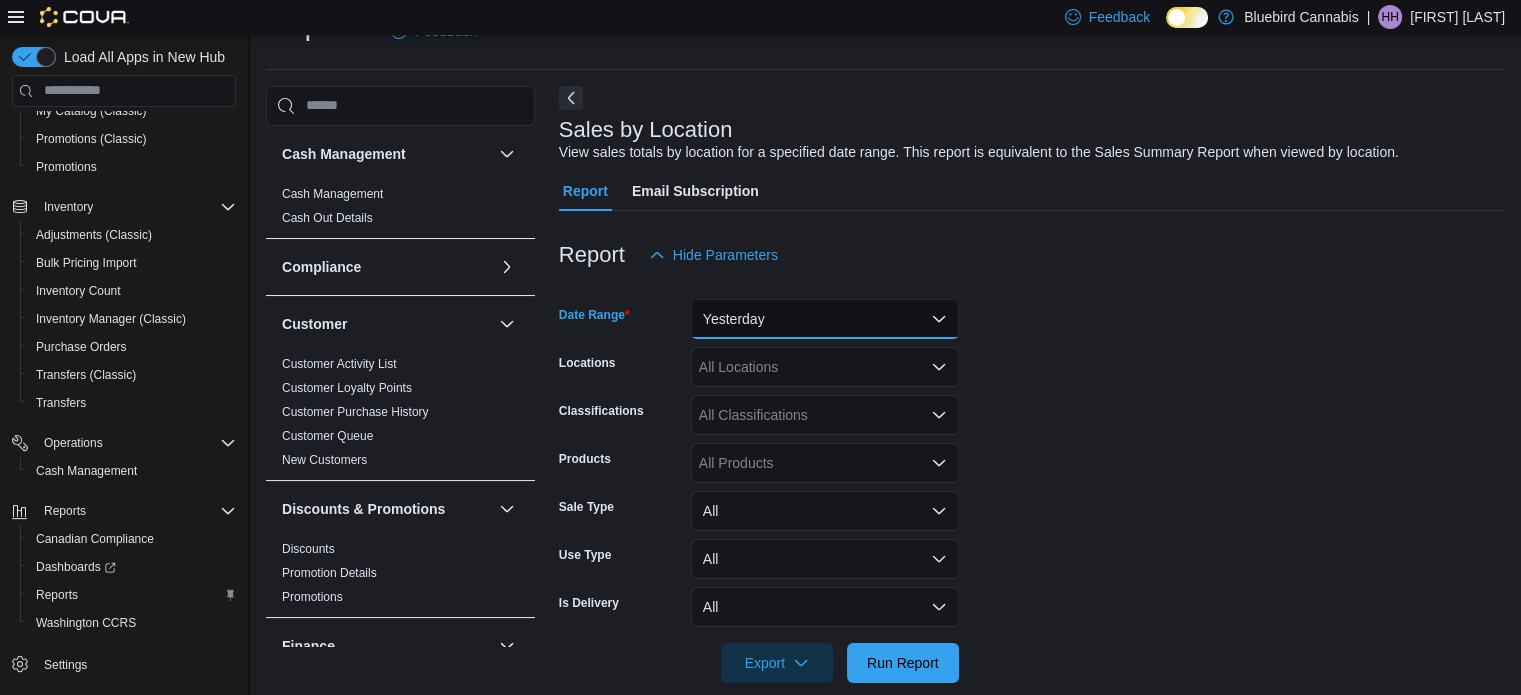 click on "Yesterday" at bounding box center (825, 319) 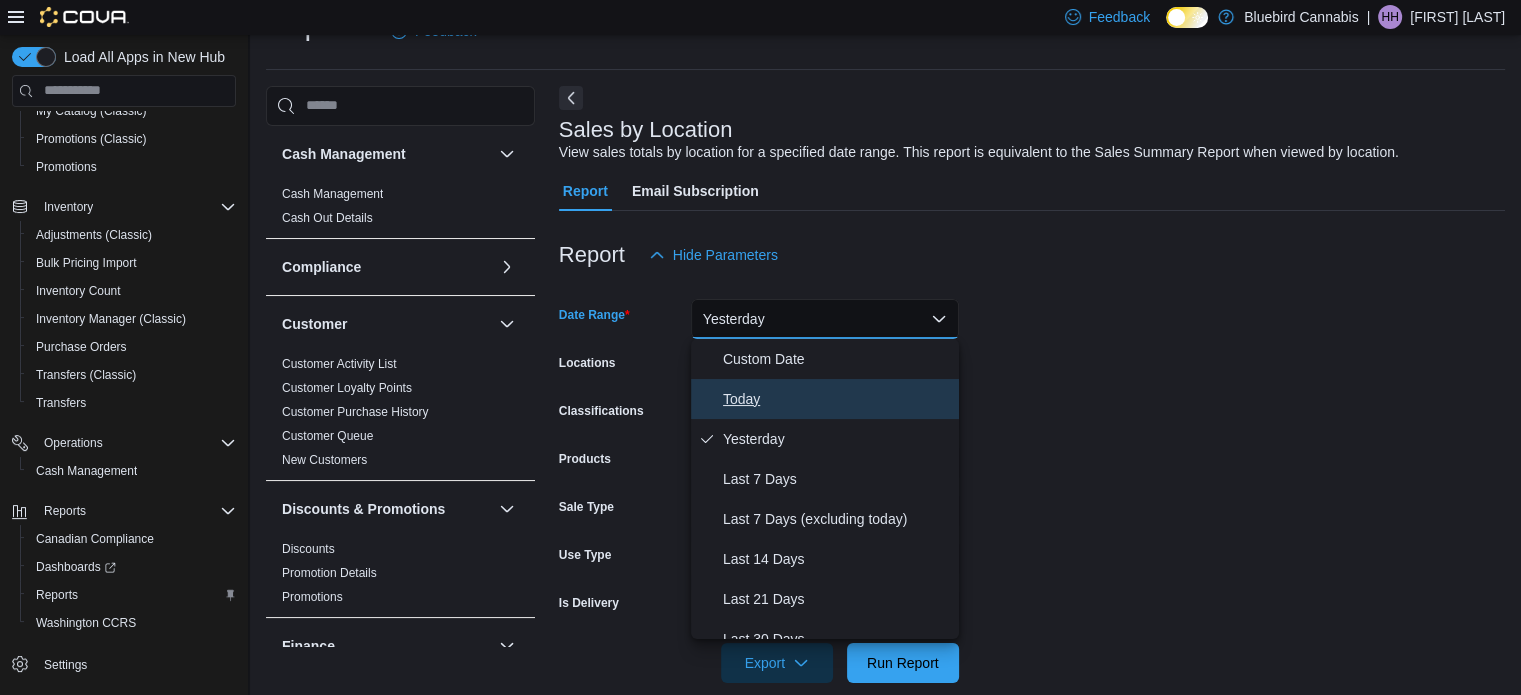 click on "Today" at bounding box center (837, 399) 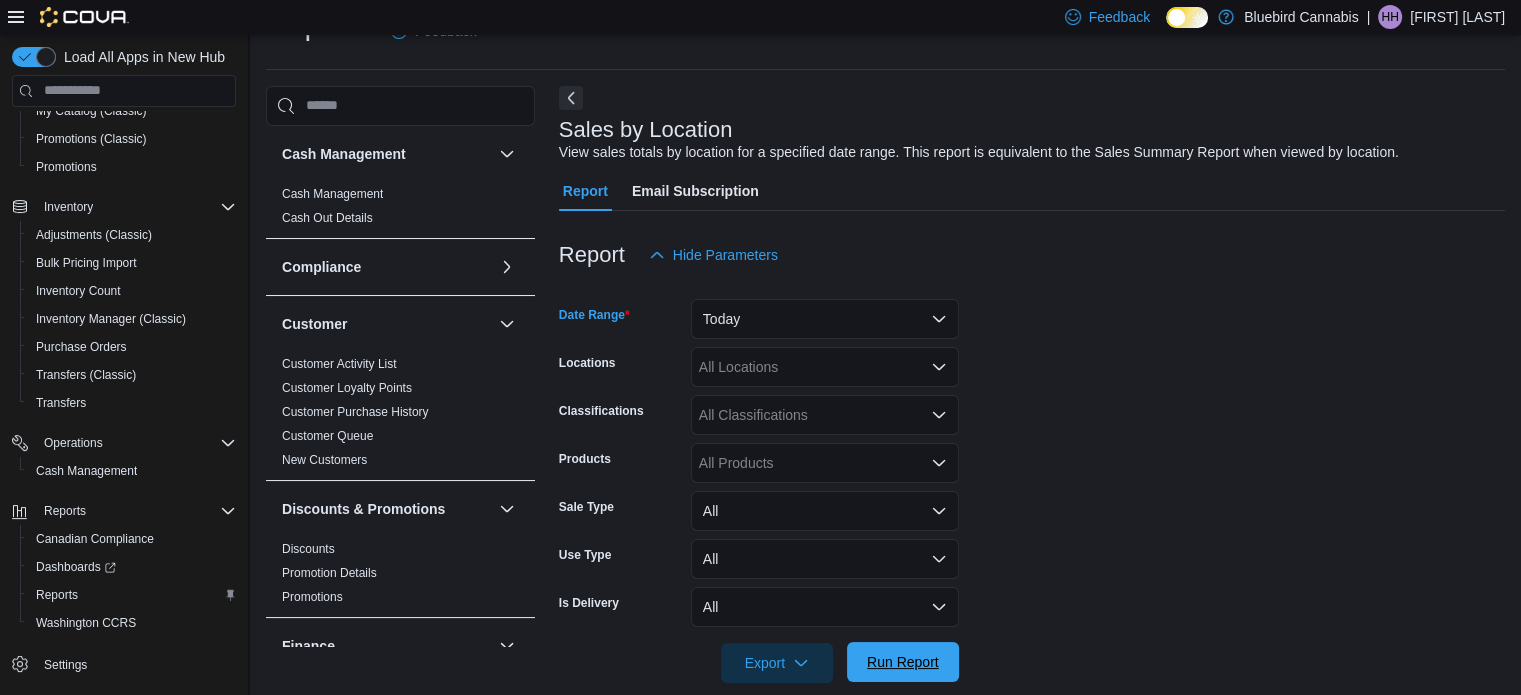 click on "Run Report" at bounding box center (903, 662) 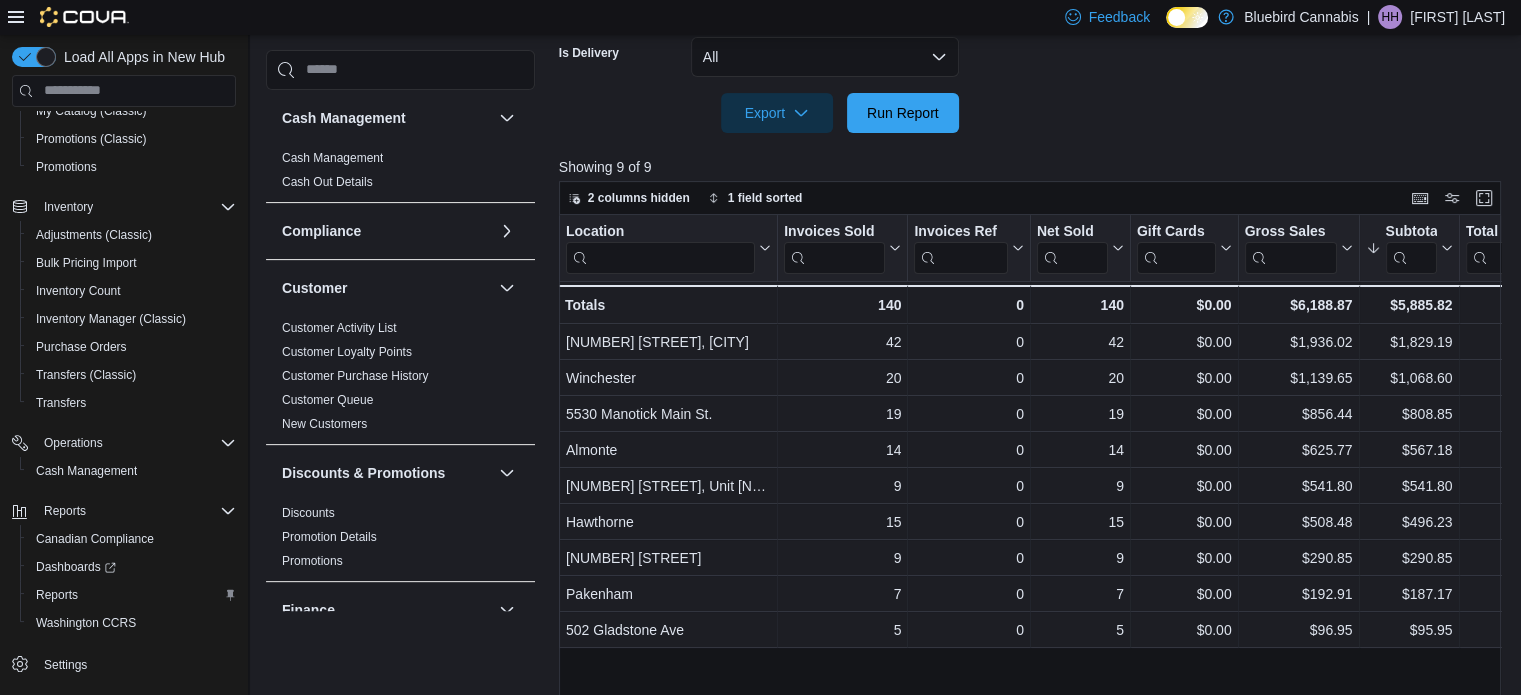 scroll, scrollTop: 600, scrollLeft: 0, axis: vertical 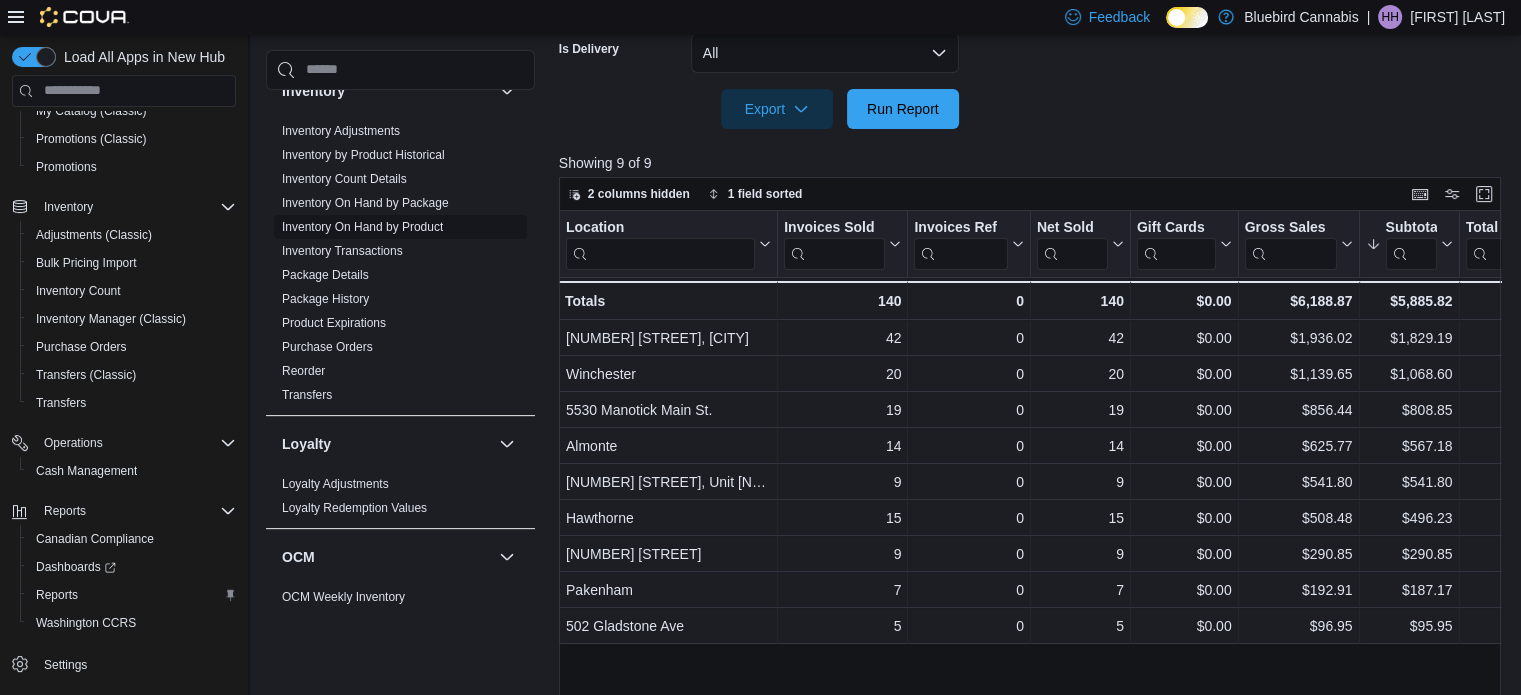 click on "Inventory On Hand by Product" at bounding box center (362, 227) 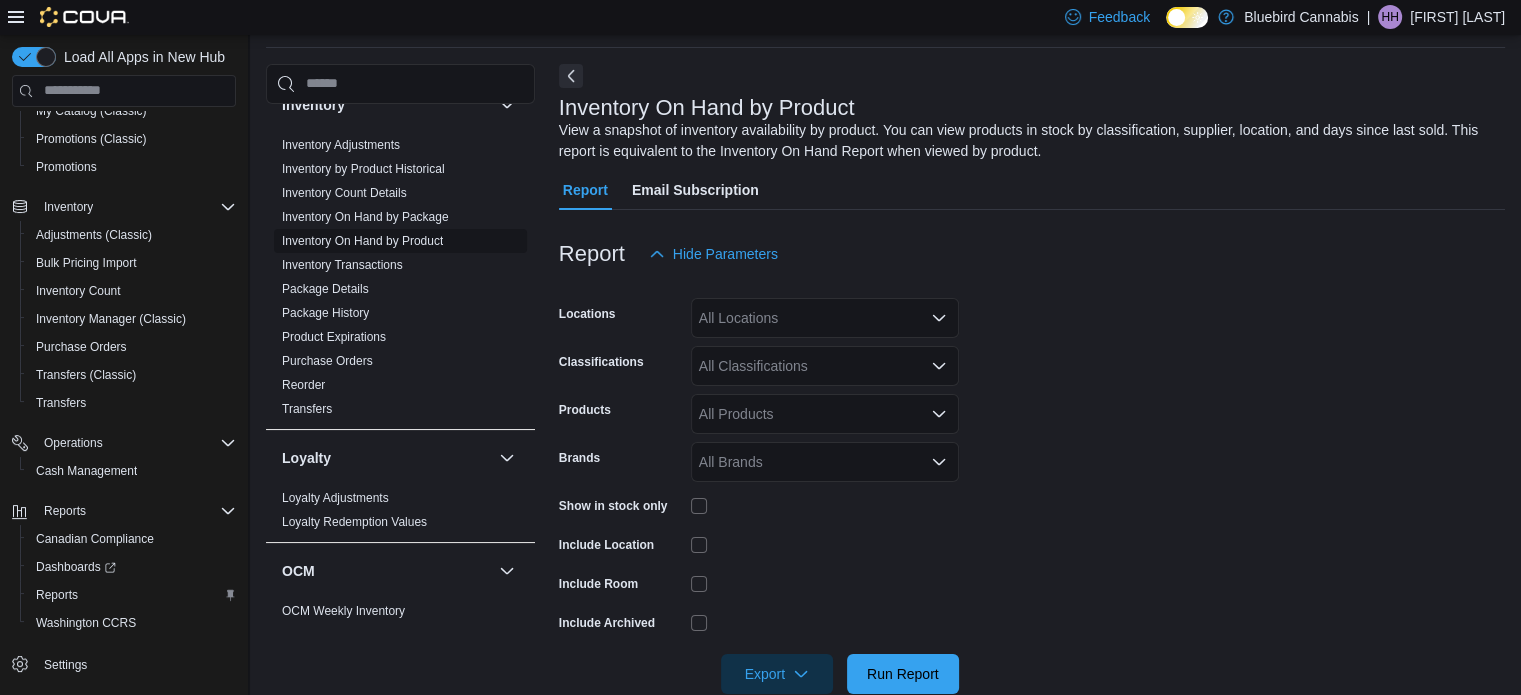 scroll, scrollTop: 67, scrollLeft: 0, axis: vertical 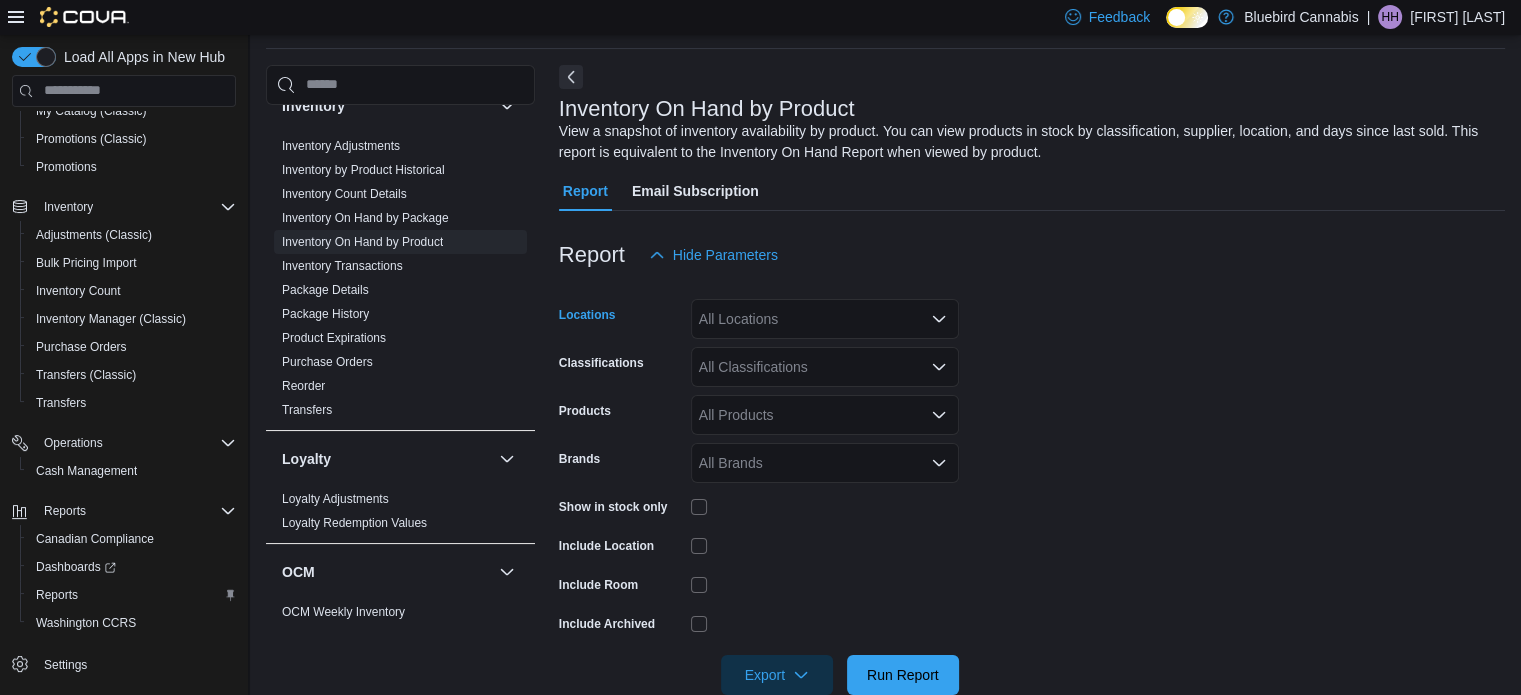 click on "All Locations" at bounding box center (825, 319) 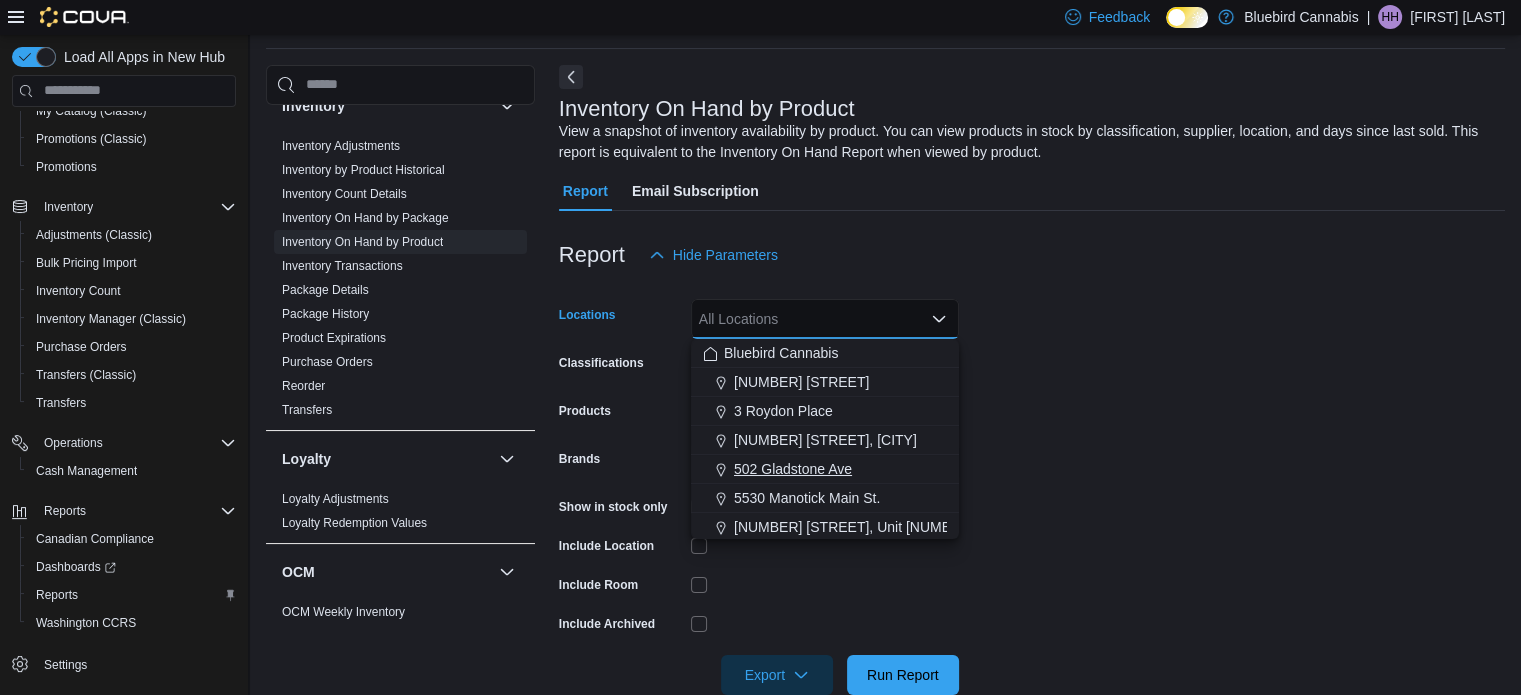click on "502 Gladstone Ave" at bounding box center (793, 469) 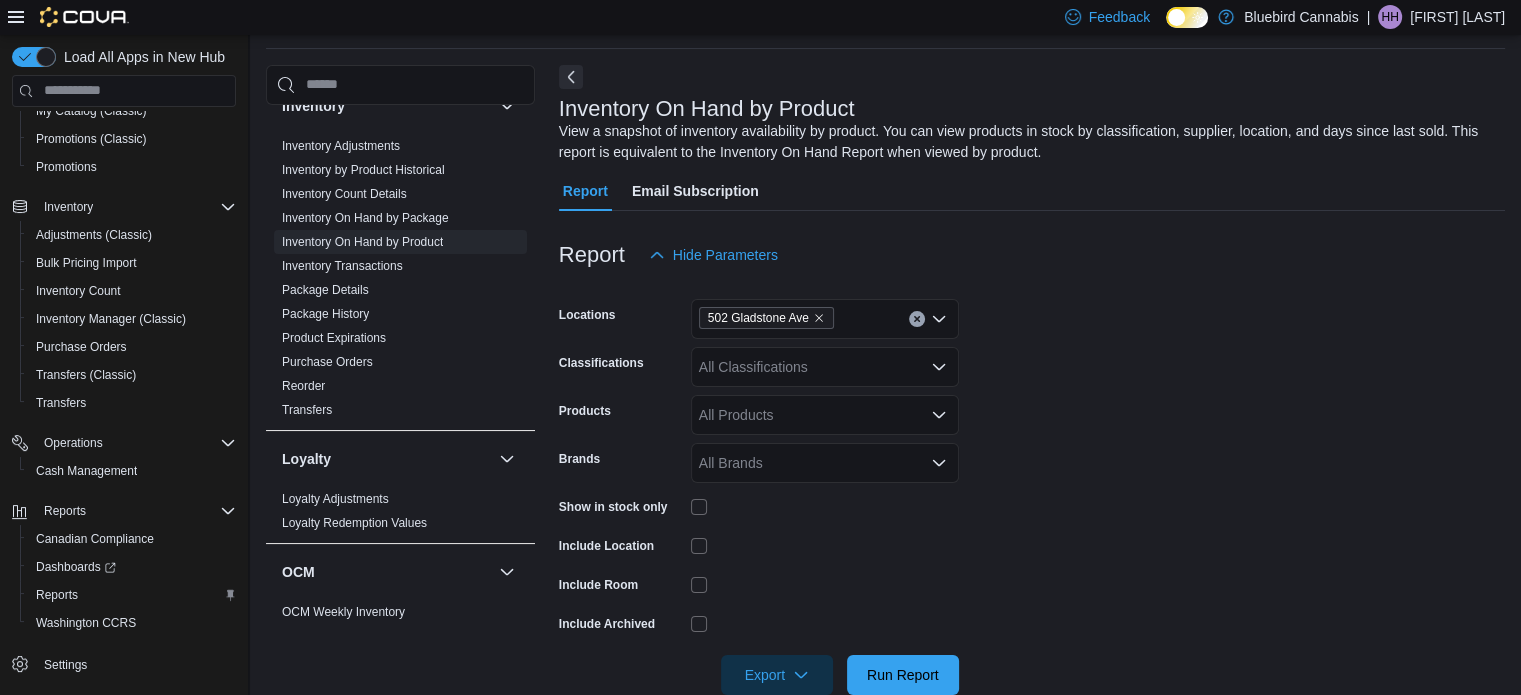 click on "Locations 502 Gladstone Ave Classifications All Classifications Products All Products Brands All Brands Show in stock only Include Location Include Room Include Archived Export  Run Report" at bounding box center [1032, 485] 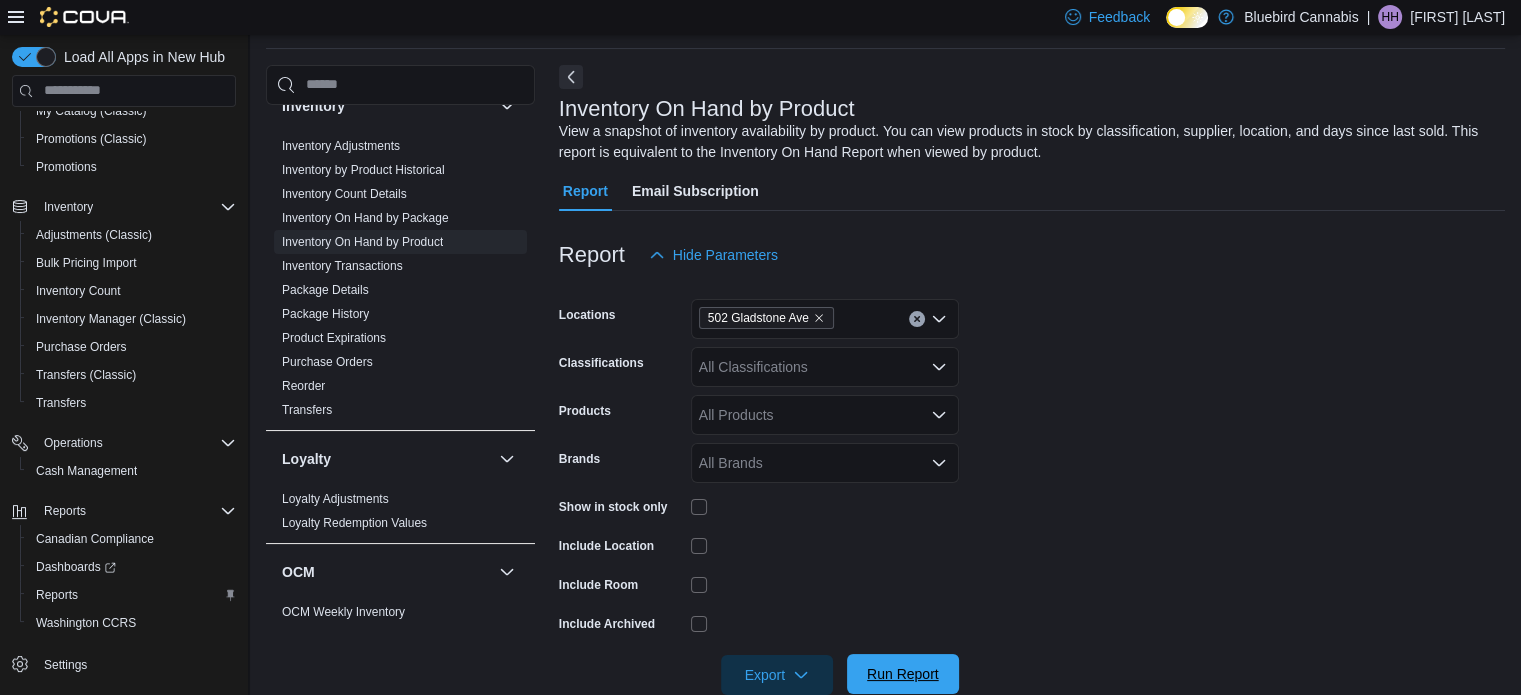 click on "Run Report" at bounding box center (903, 674) 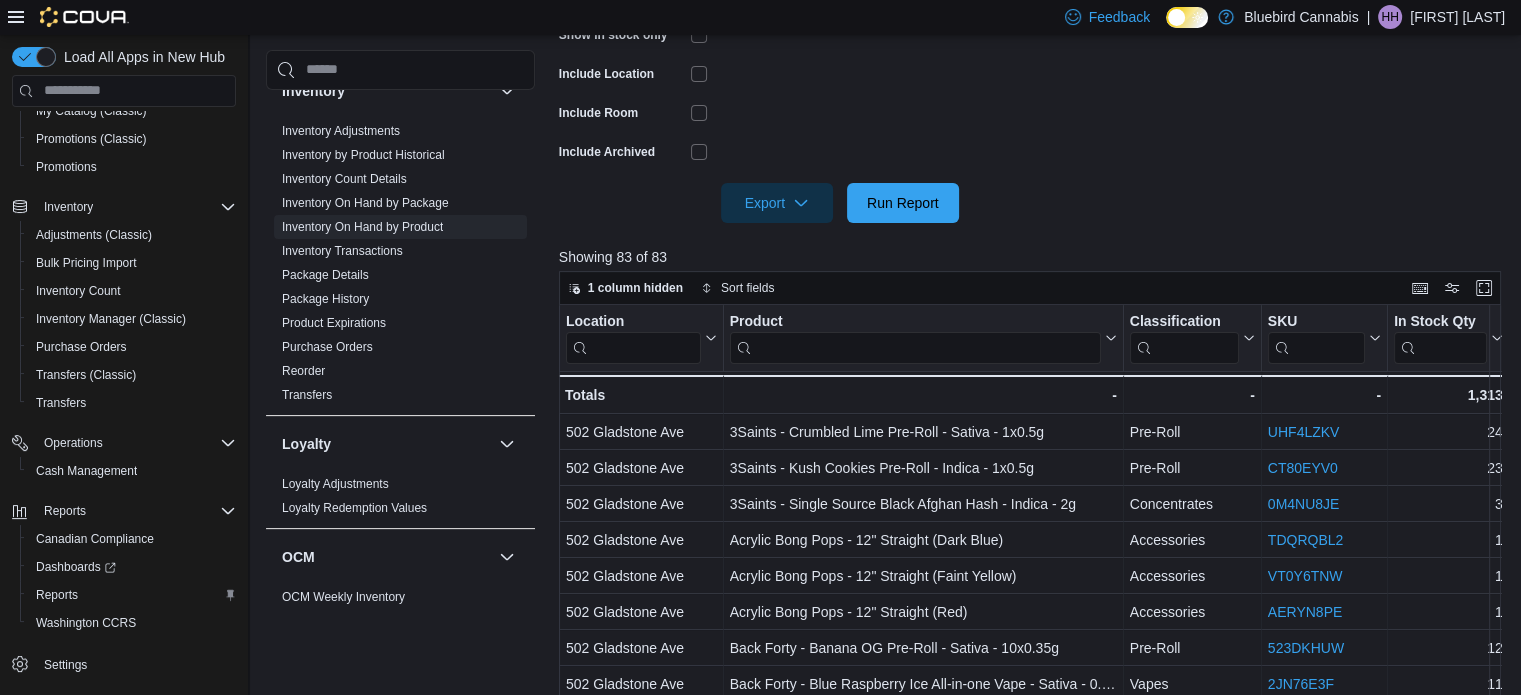 scroll, scrollTop: 540, scrollLeft: 0, axis: vertical 